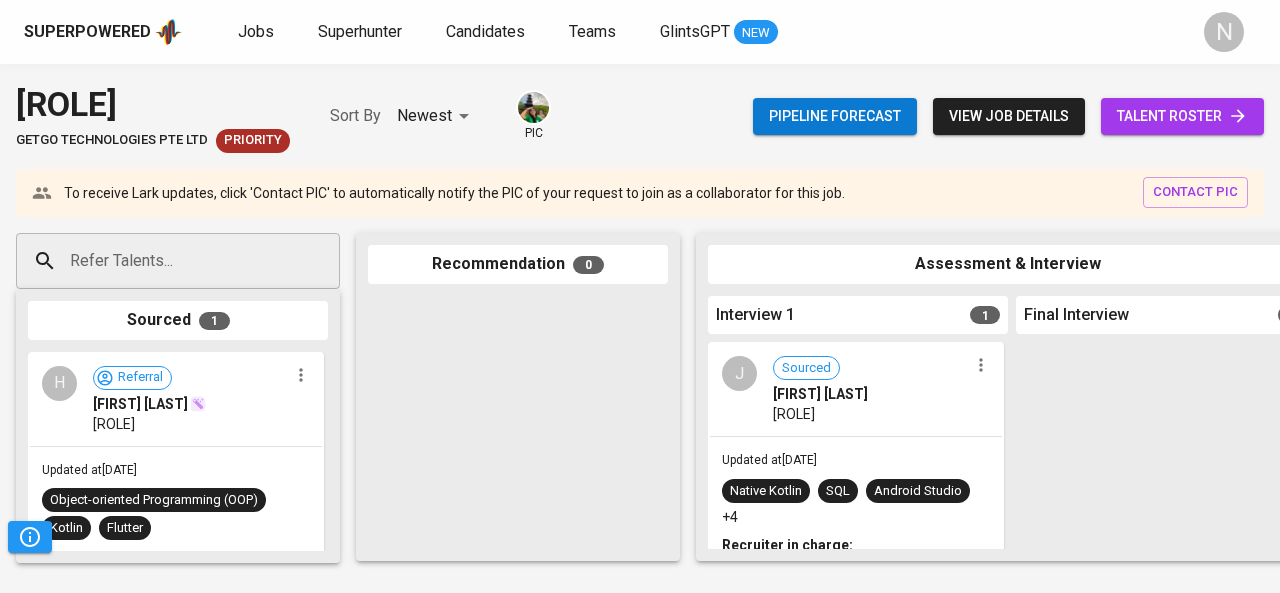 scroll, scrollTop: 0, scrollLeft: 0, axis: both 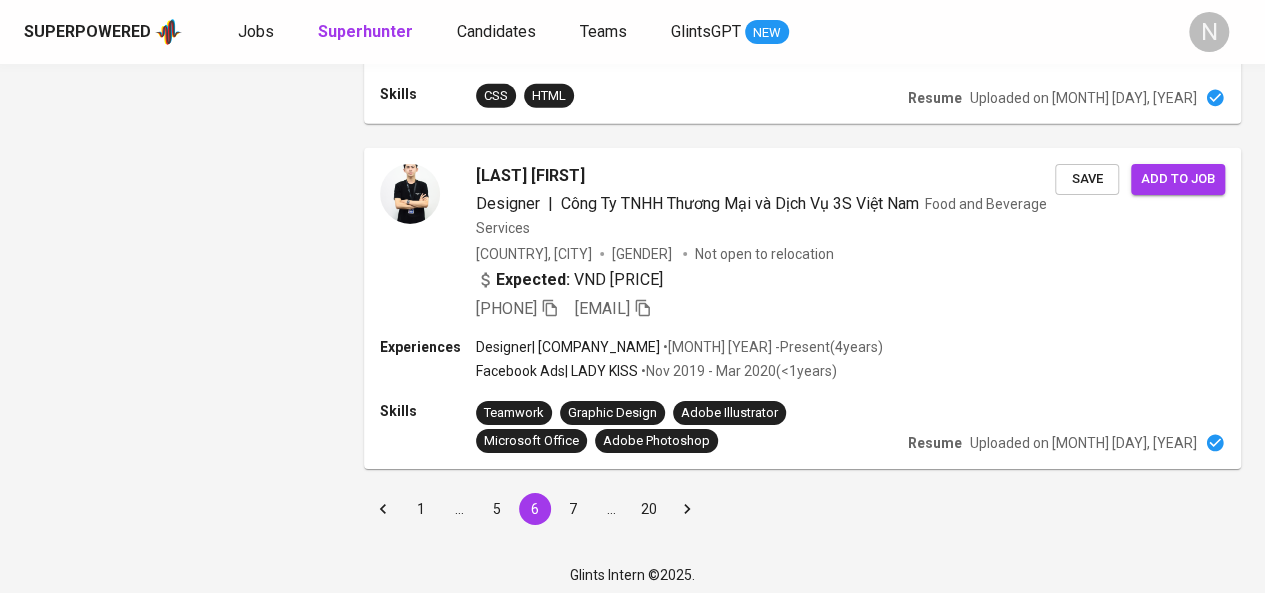 click on "7" at bounding box center [573, 509] 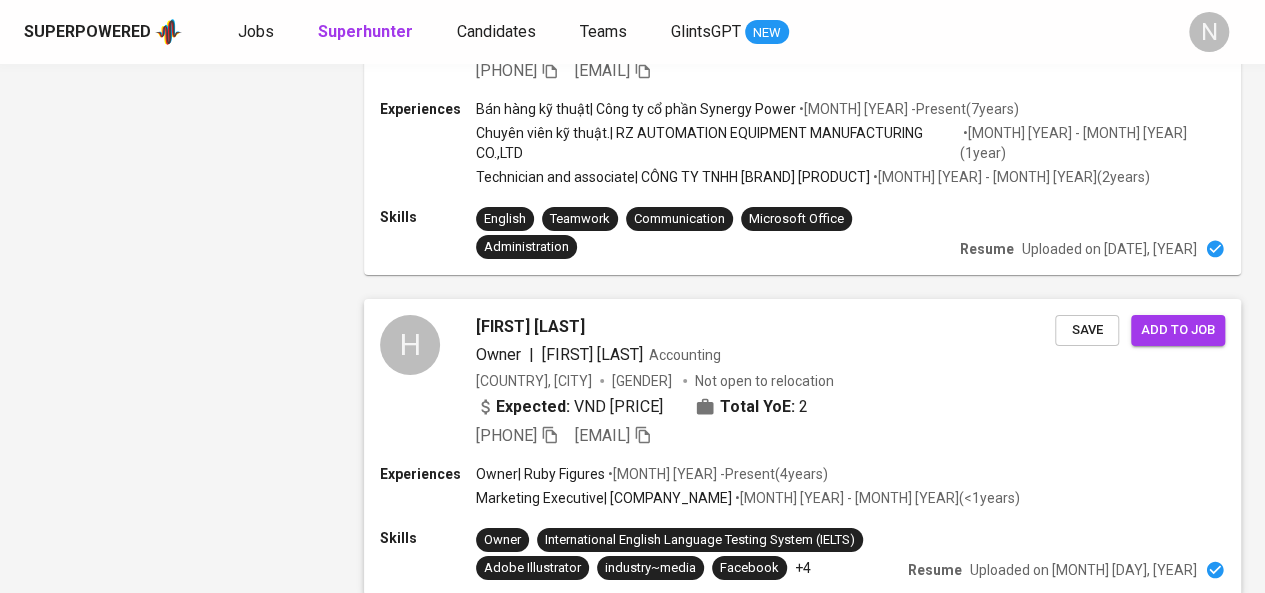 scroll, scrollTop: 3466, scrollLeft: 0, axis: vertical 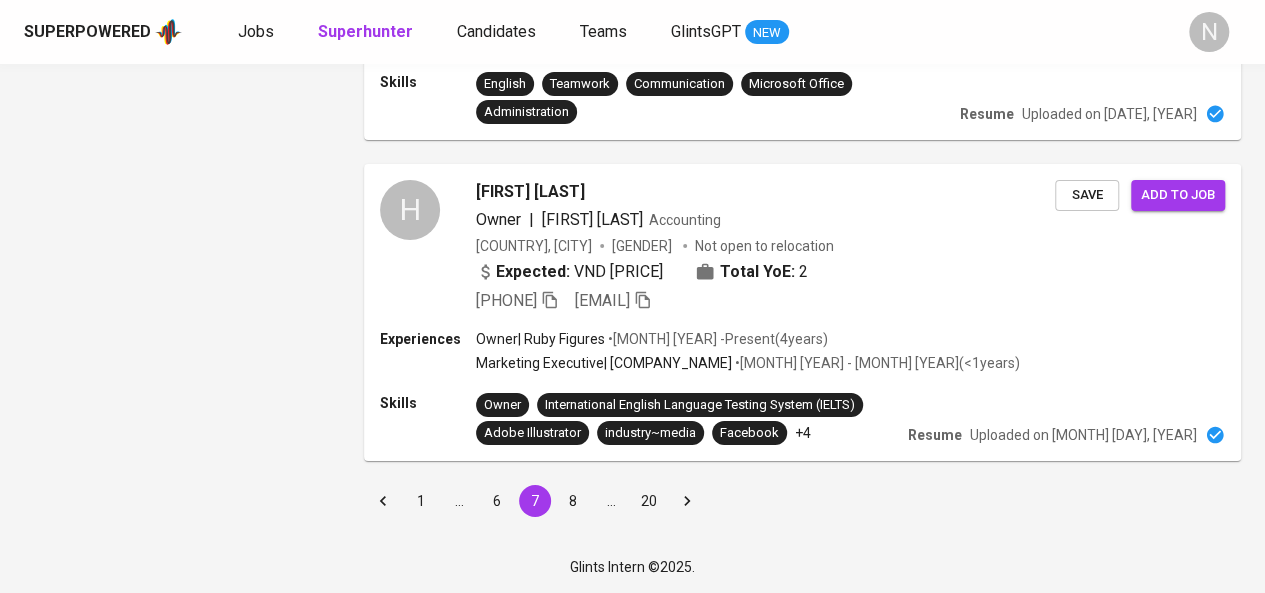 click on "8" at bounding box center (573, 501) 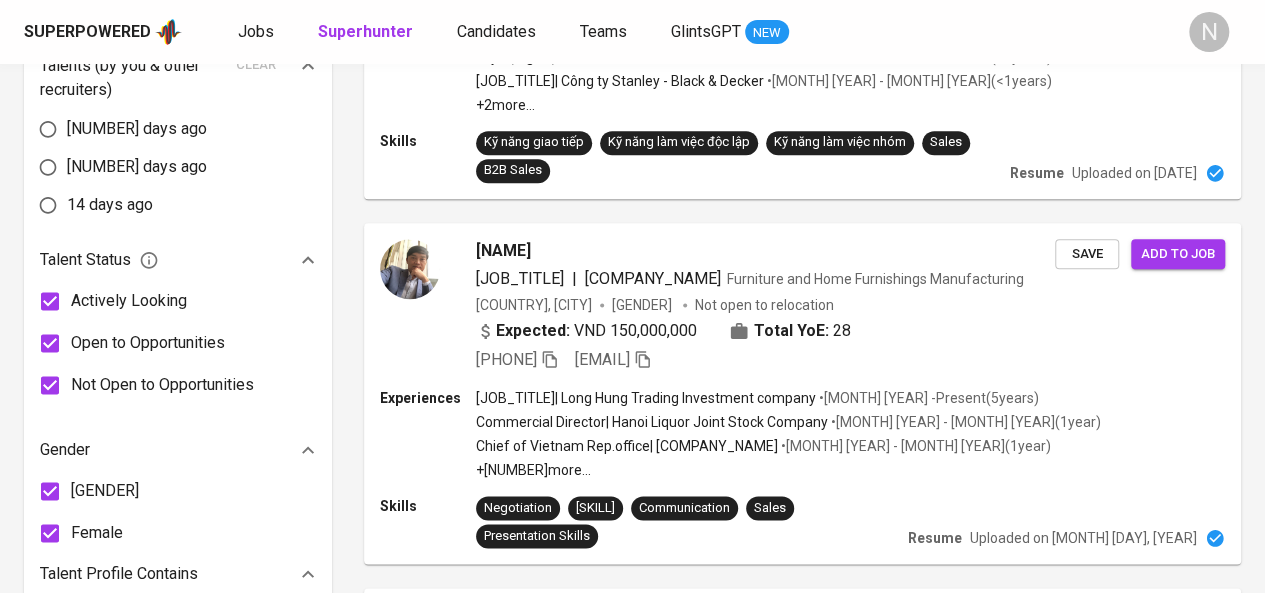 scroll, scrollTop: 923, scrollLeft: 0, axis: vertical 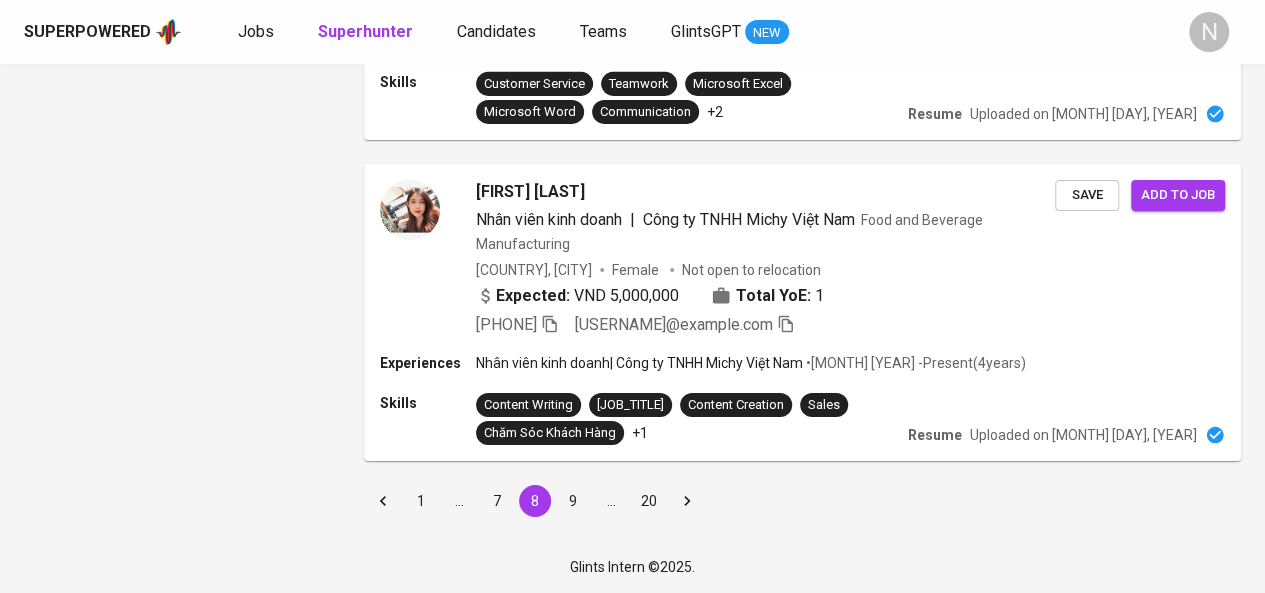 click on "9" at bounding box center [573, 501] 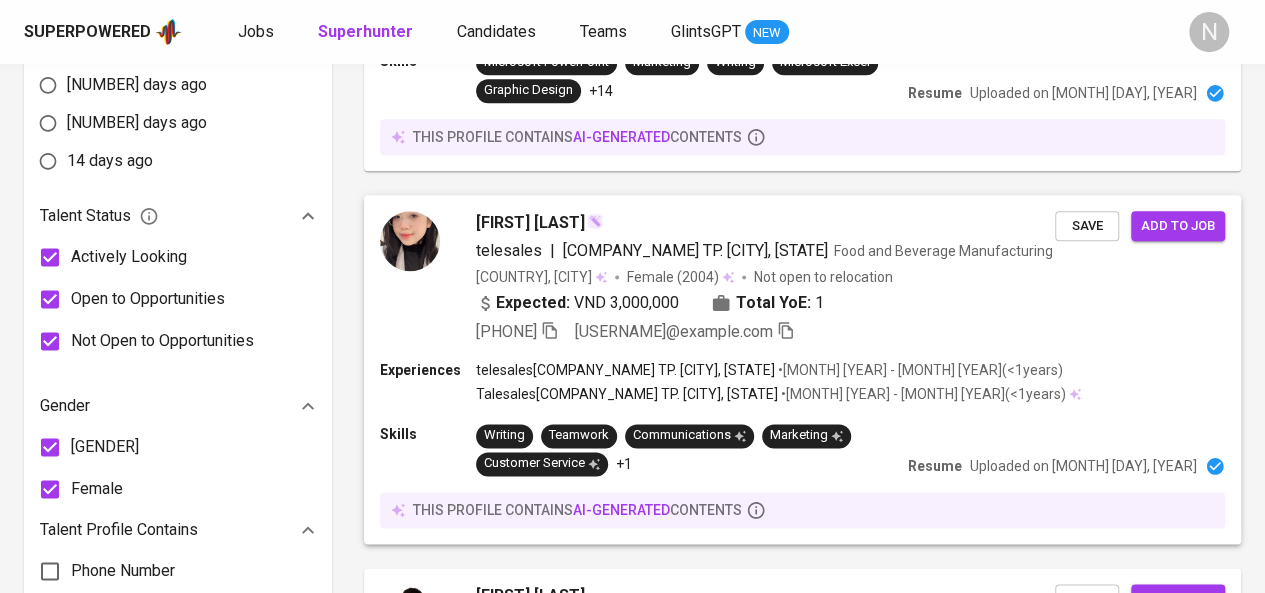 scroll, scrollTop: 1183, scrollLeft: 0, axis: vertical 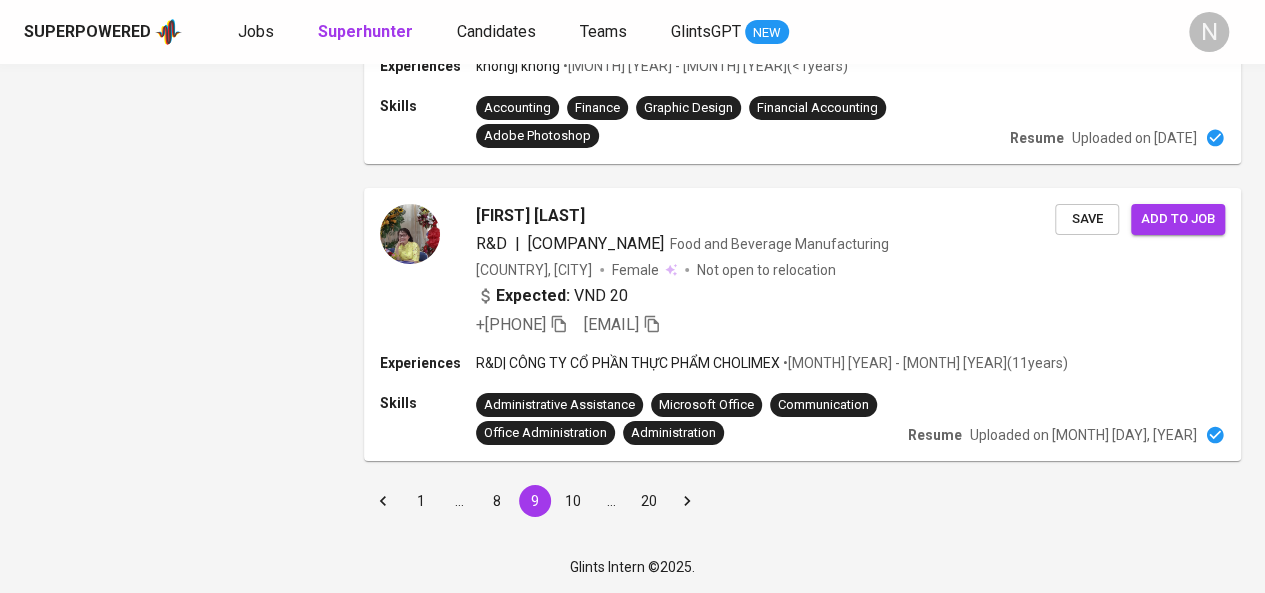 click on "10" at bounding box center [573, 501] 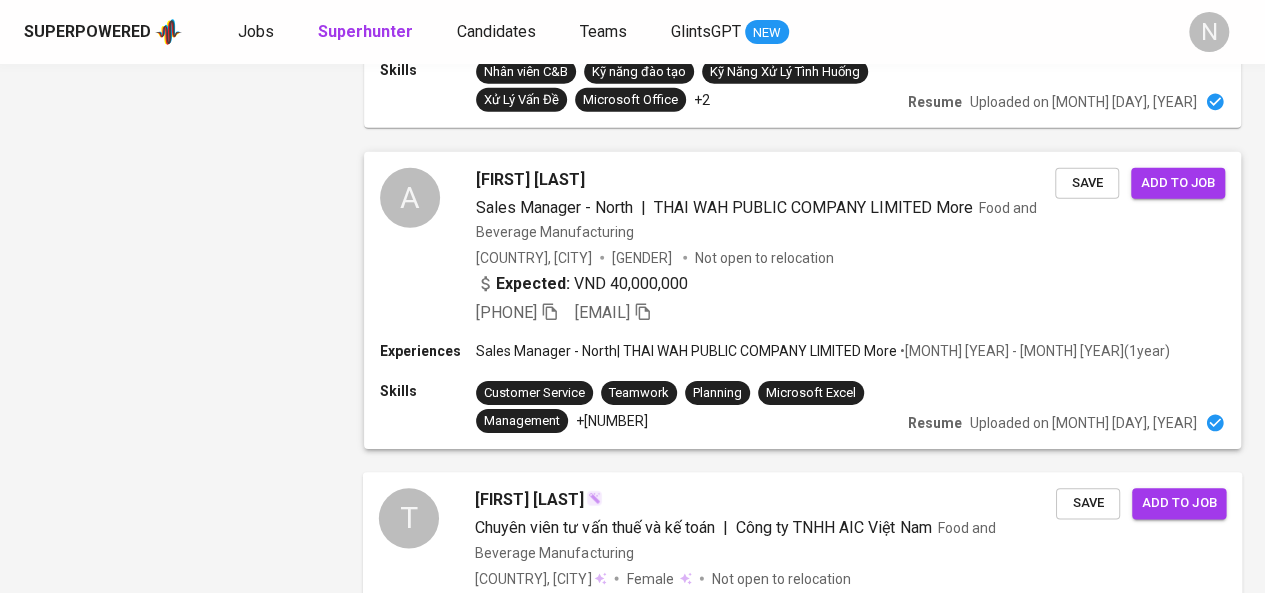 scroll, scrollTop: 2966, scrollLeft: 0, axis: vertical 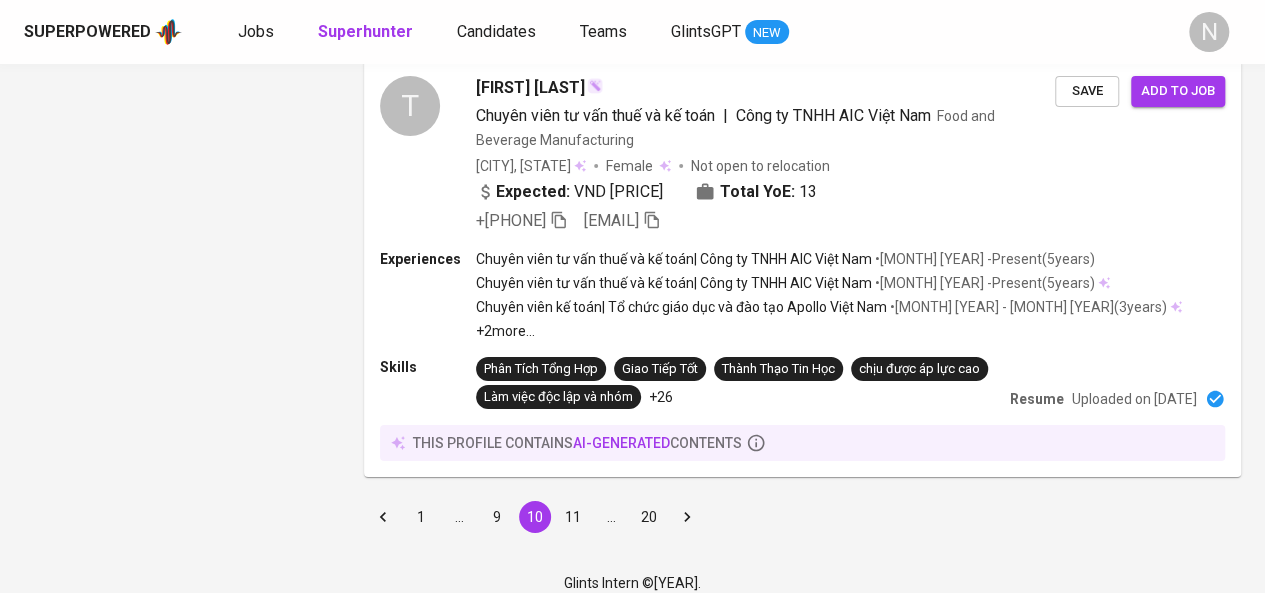 click on "11" at bounding box center (573, 517) 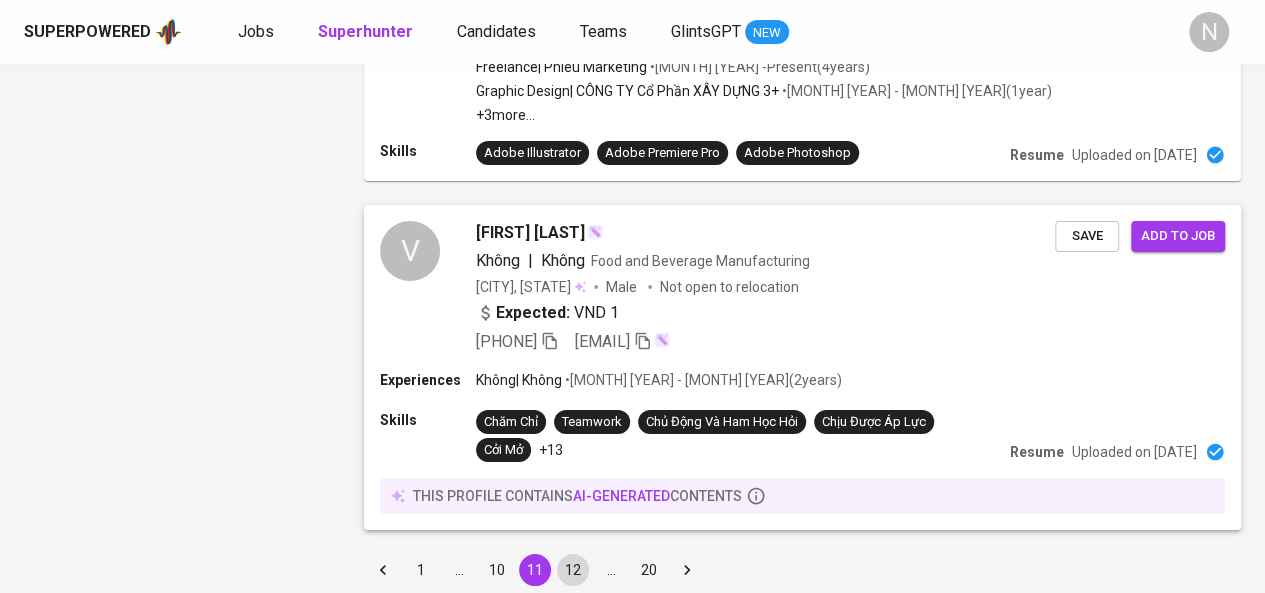 scroll, scrollTop: 3523, scrollLeft: 0, axis: vertical 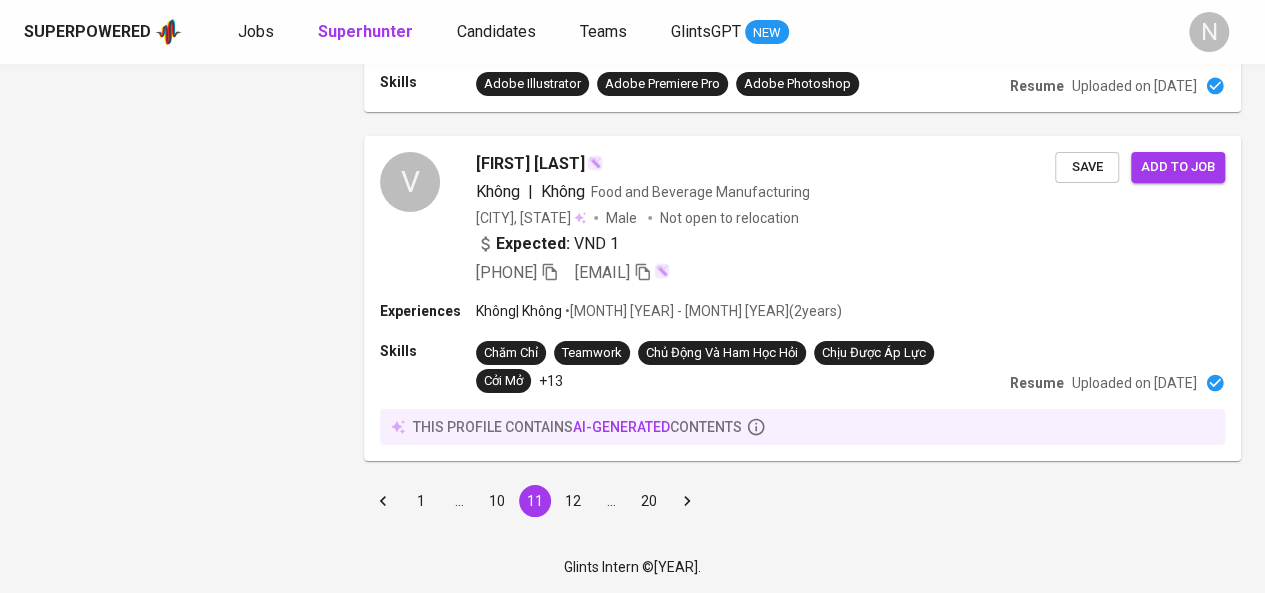 click on "12" at bounding box center (573, 501) 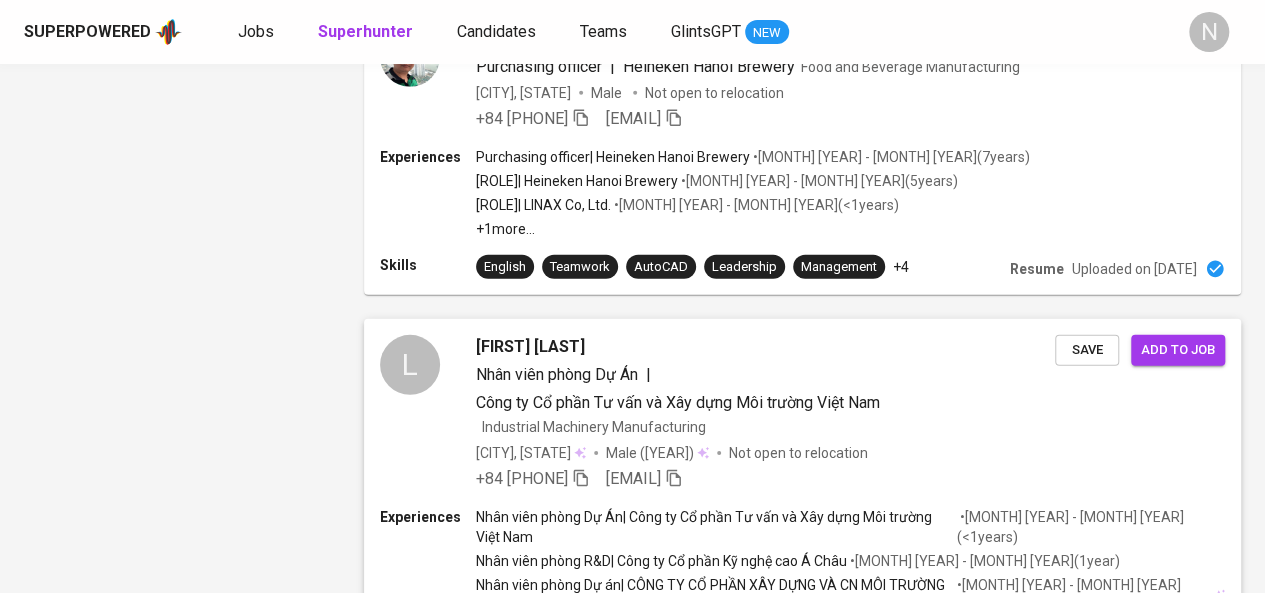scroll, scrollTop: 3148, scrollLeft: 0, axis: vertical 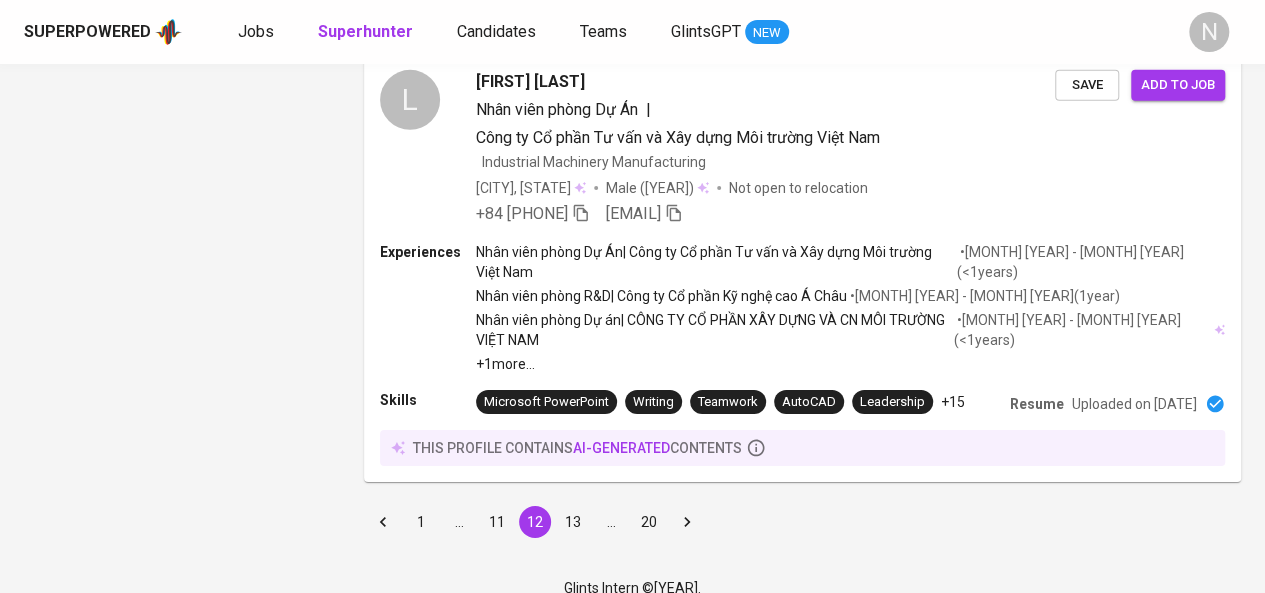 click on "13" at bounding box center (573, 522) 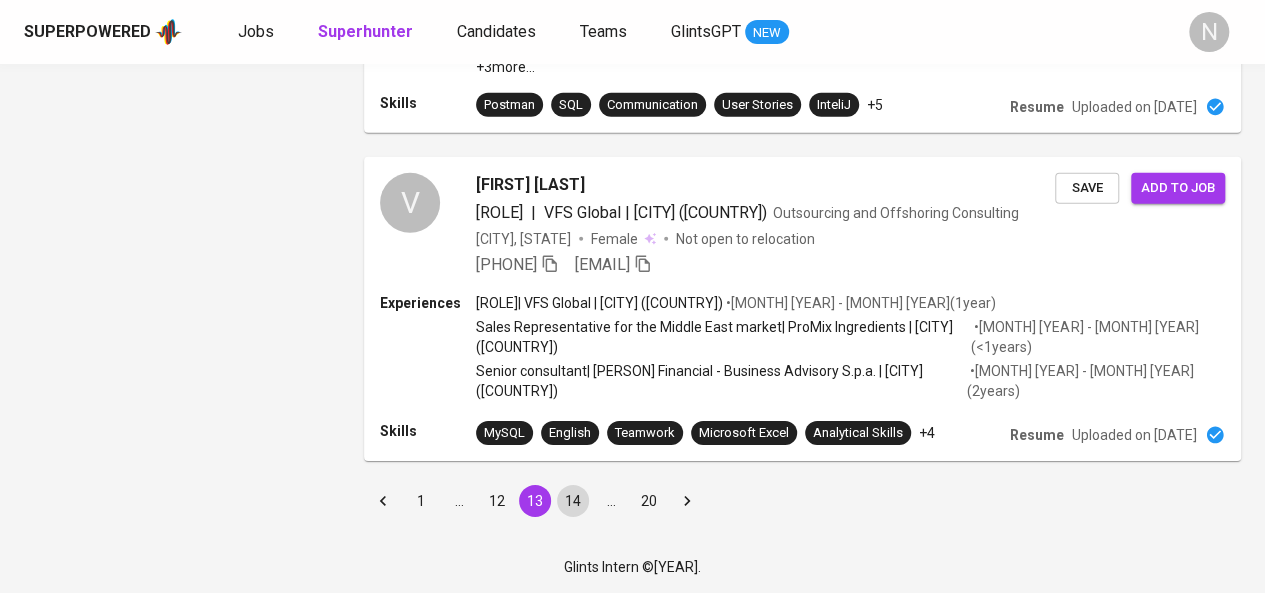scroll, scrollTop: 3104, scrollLeft: 0, axis: vertical 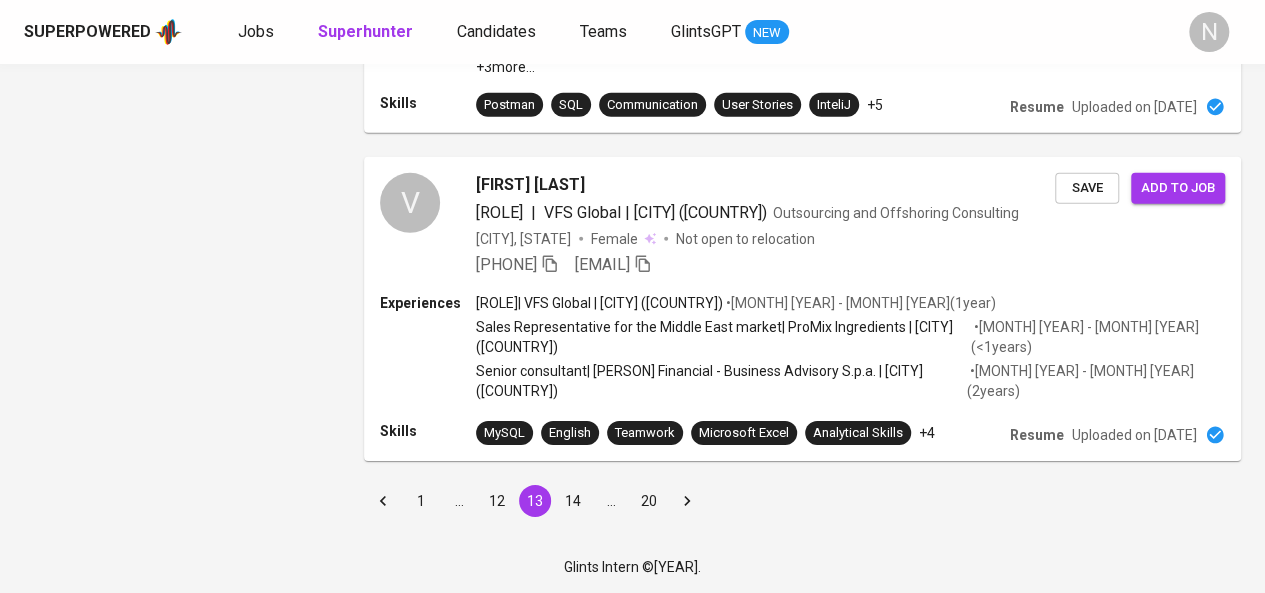 click on "14" at bounding box center [573, 501] 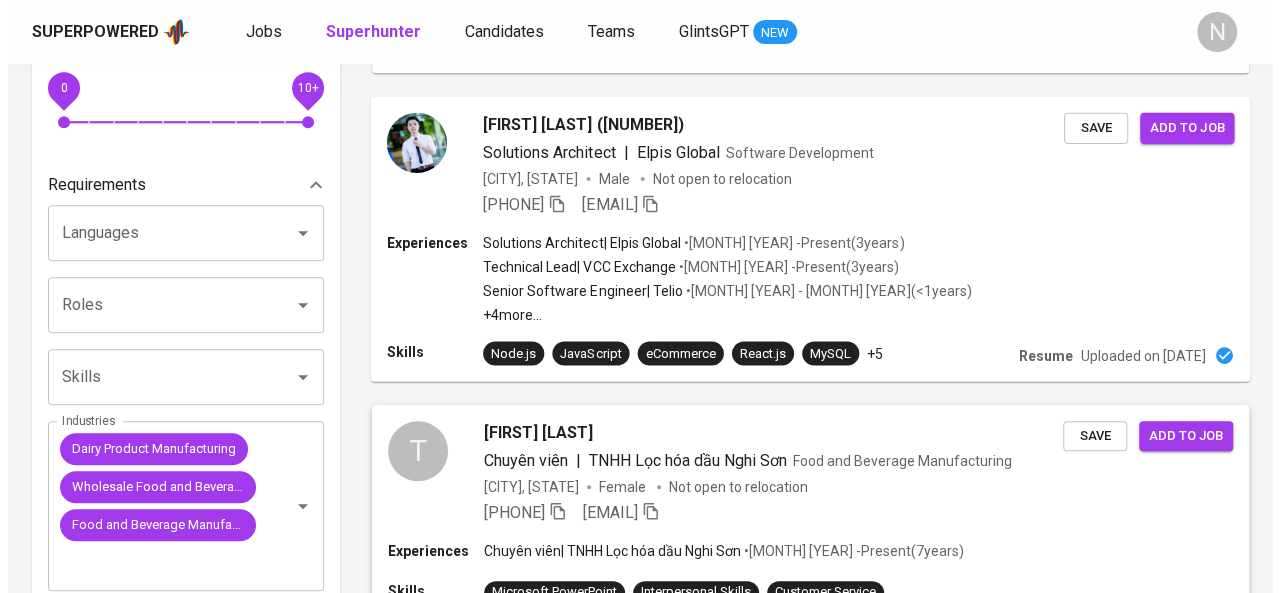 scroll, scrollTop: 550, scrollLeft: 0, axis: vertical 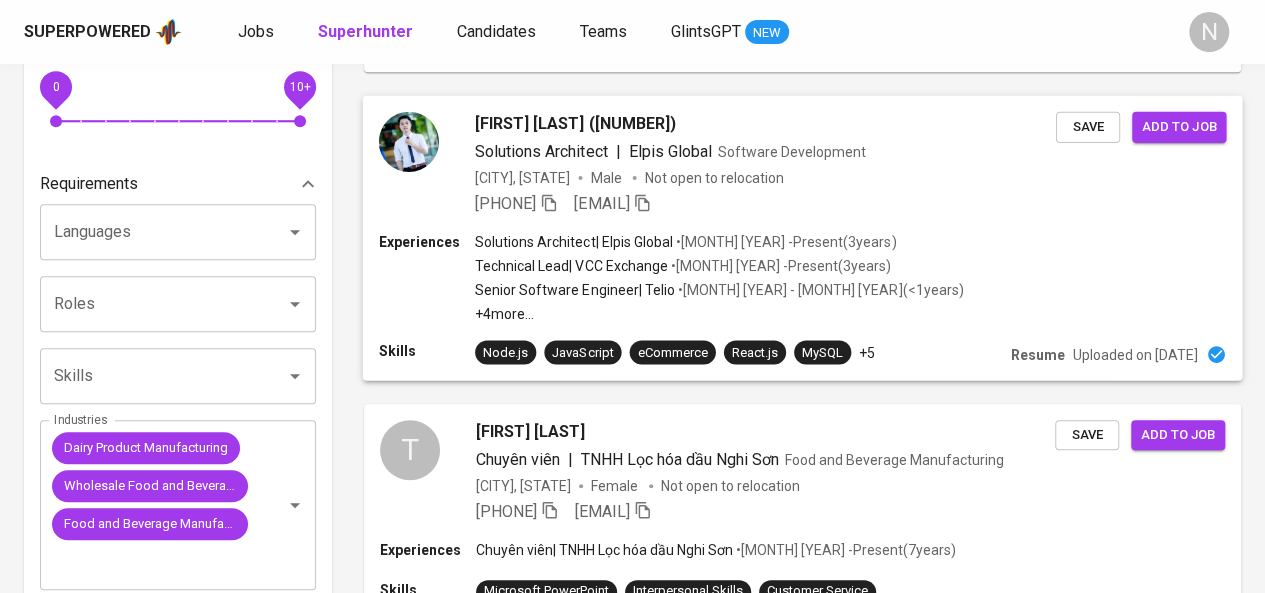 click on "Quang TRAN (1)" at bounding box center (575, 123) 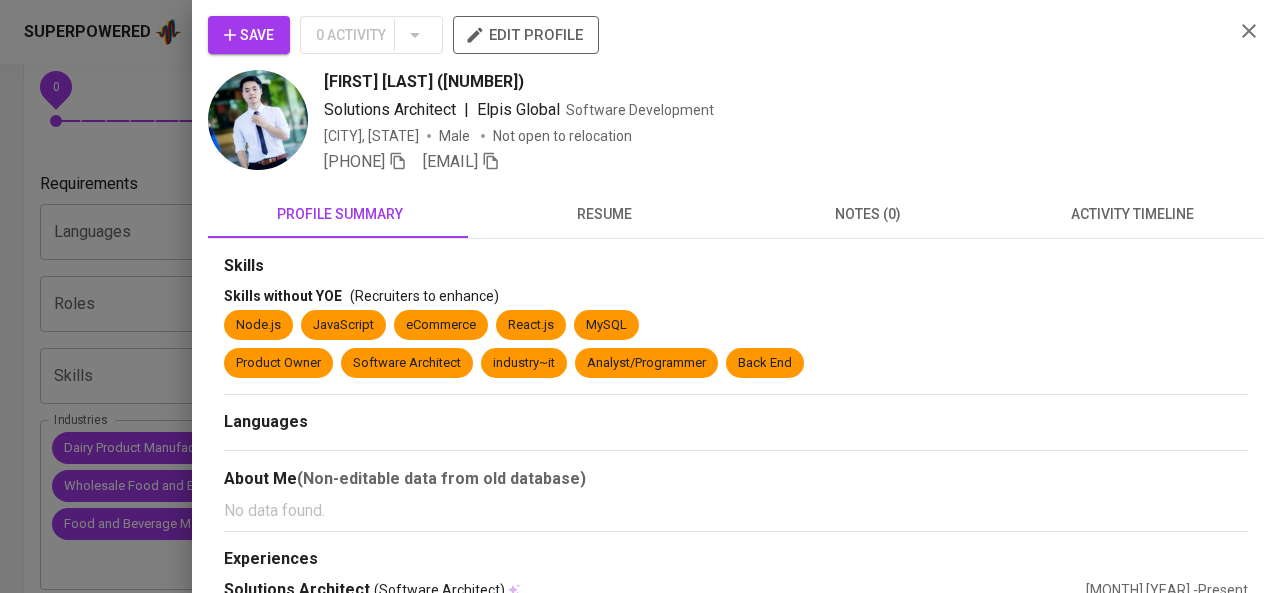 click on "resume" at bounding box center [340, 214] 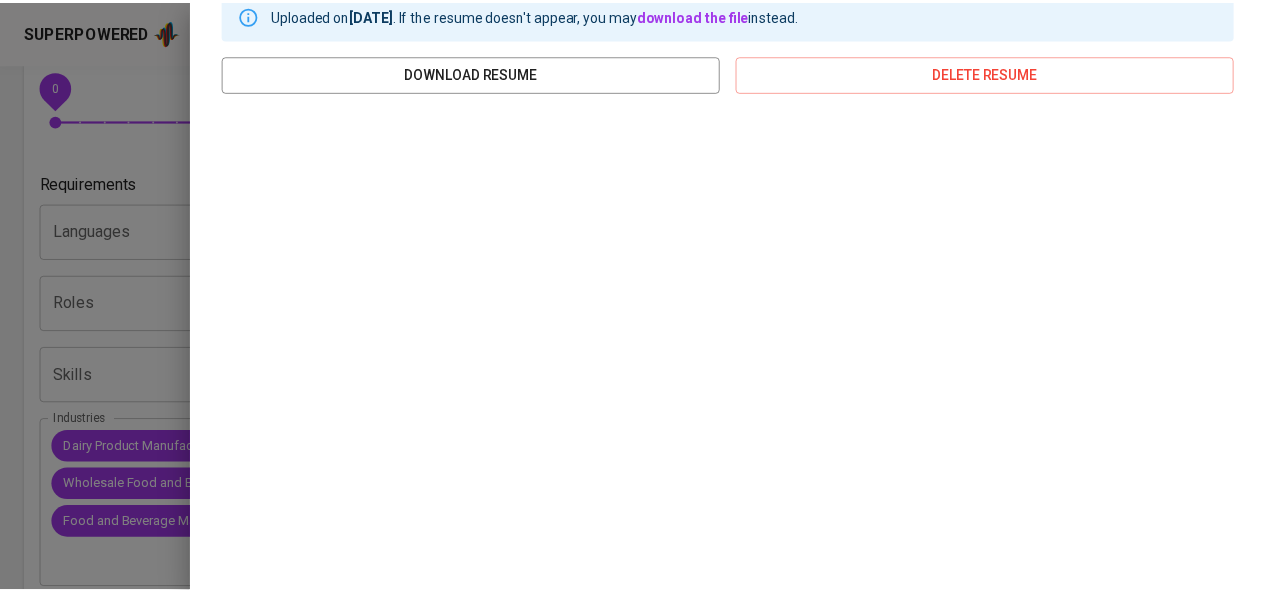 scroll, scrollTop: 283, scrollLeft: 0, axis: vertical 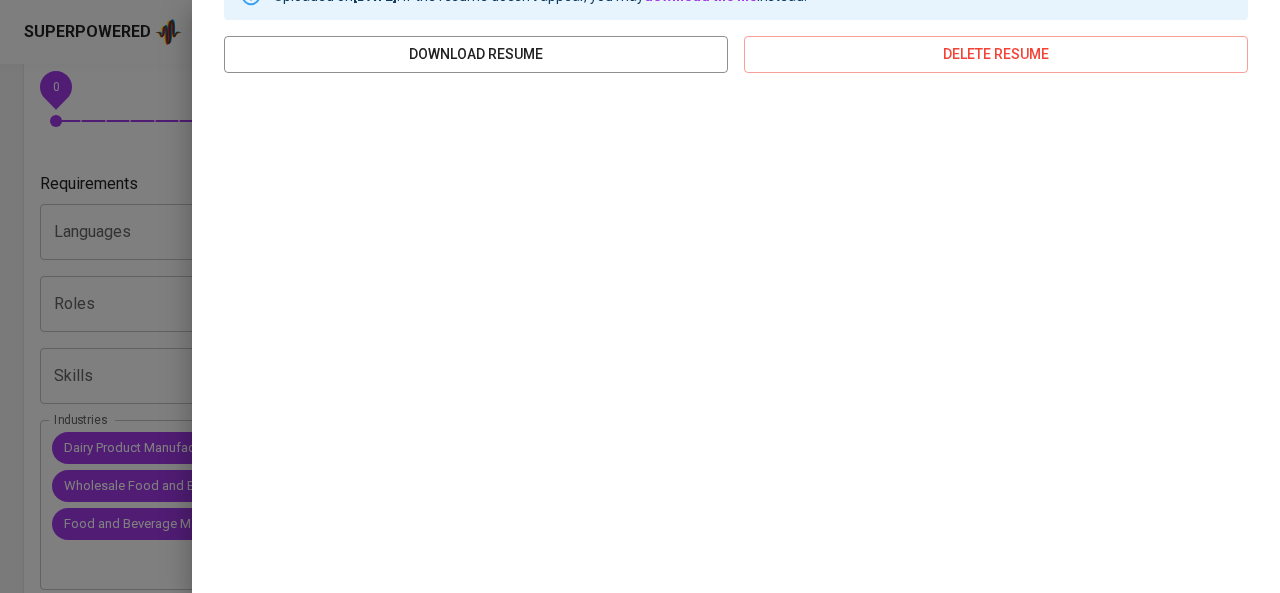 click at bounding box center [640, 296] 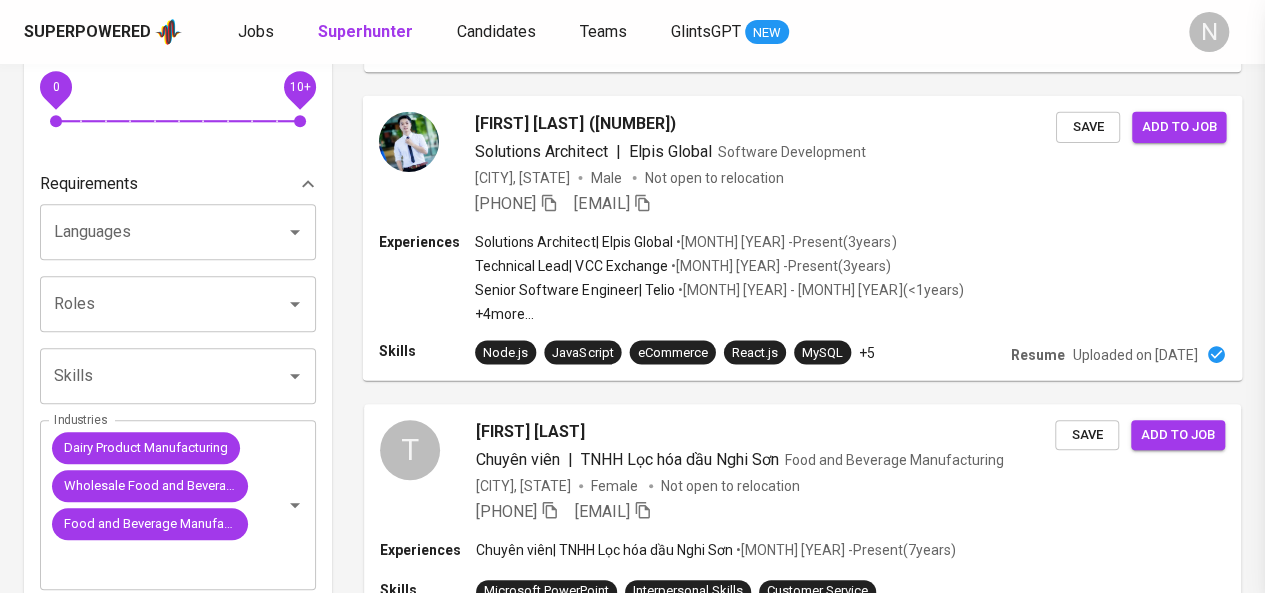scroll, scrollTop: 0, scrollLeft: 0, axis: both 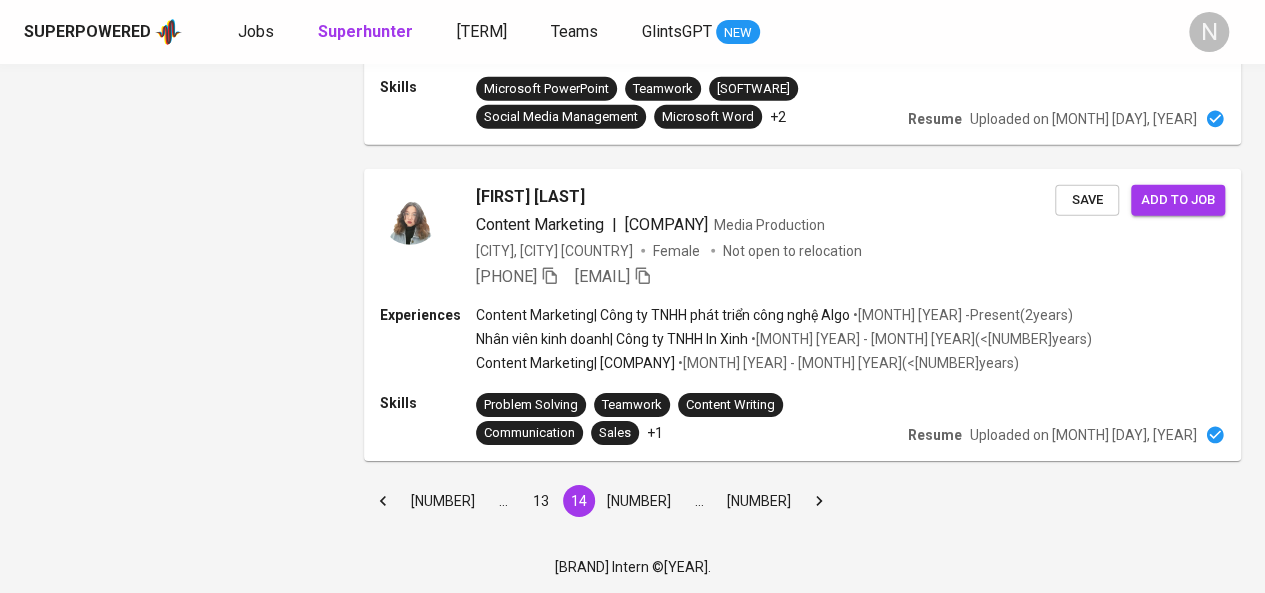 click on "[NUMBER]" at bounding box center (639, 501) 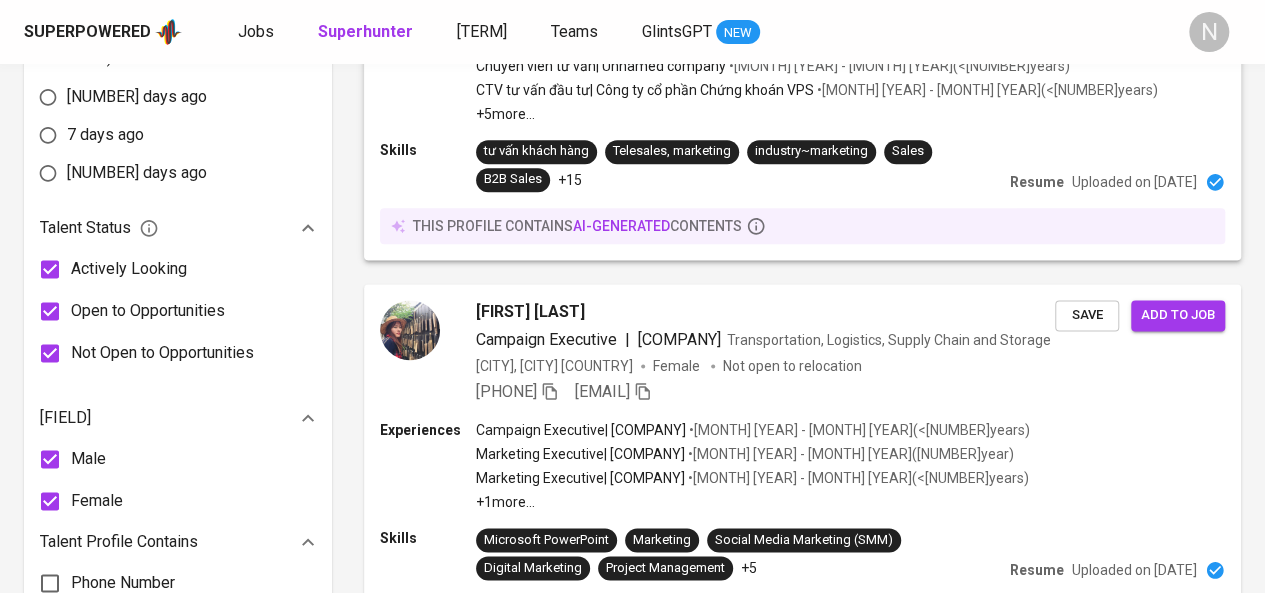 scroll, scrollTop: 1183, scrollLeft: 0, axis: vertical 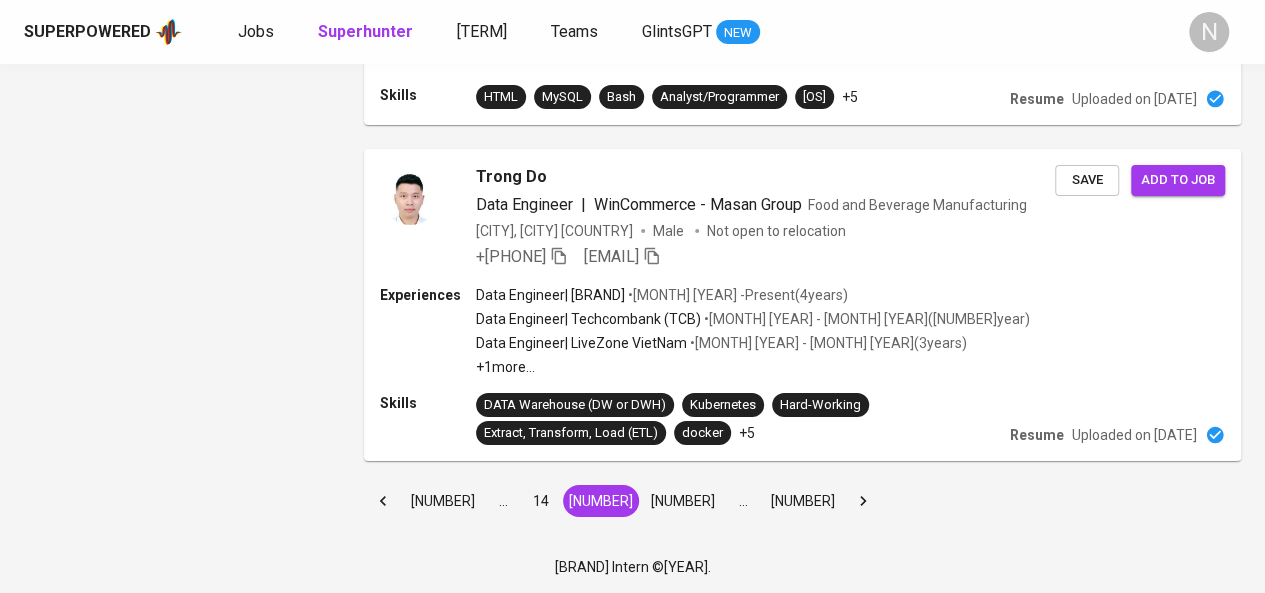 click on "16" at bounding box center (683, 501) 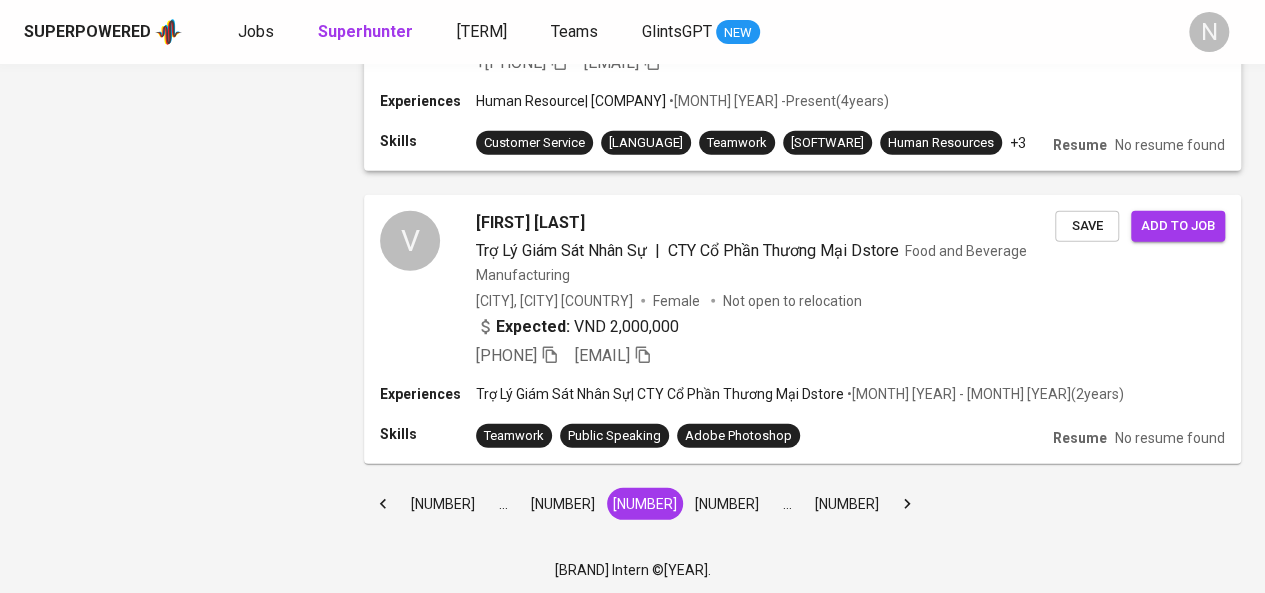scroll, scrollTop: 2716, scrollLeft: 0, axis: vertical 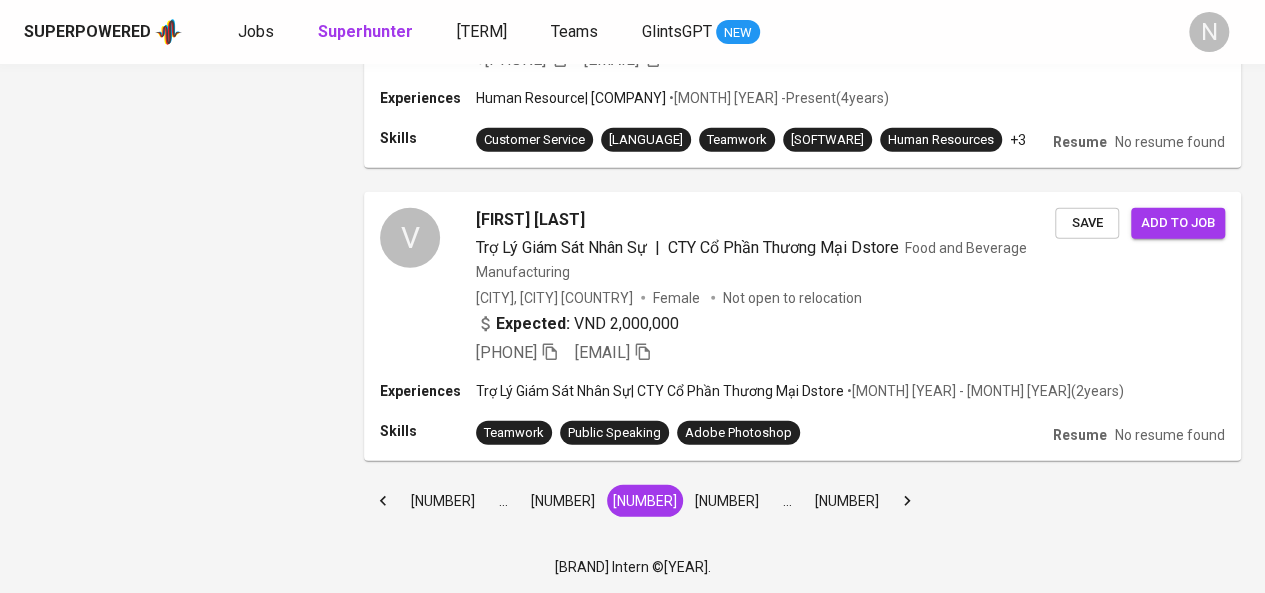 click on "17" at bounding box center [727, 501] 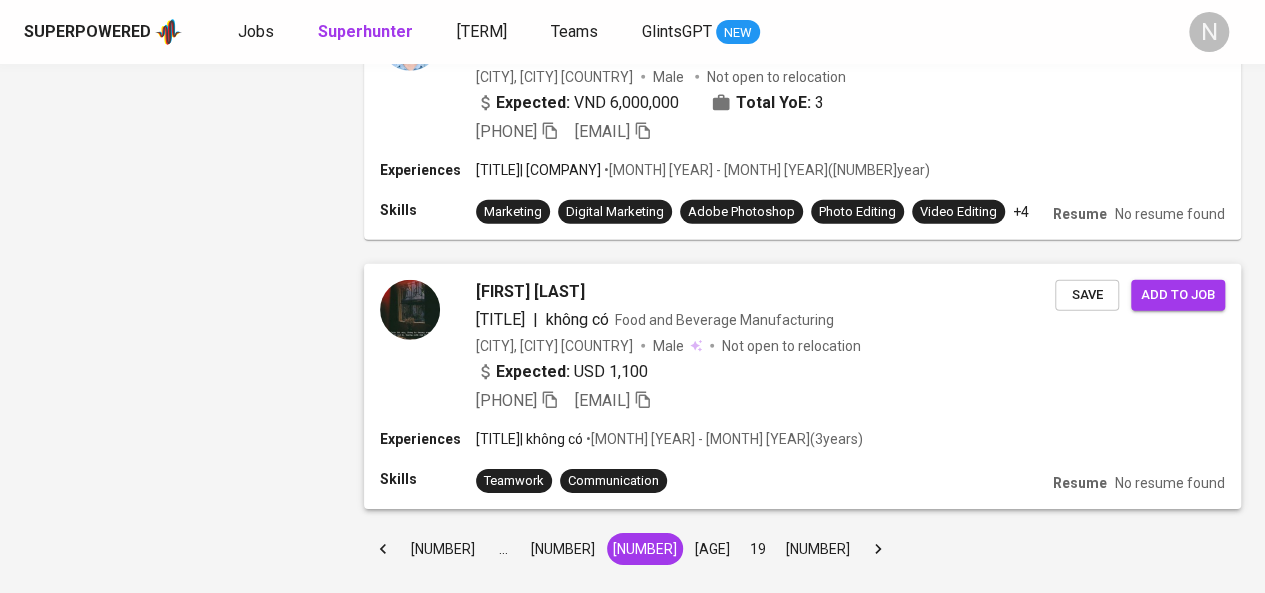 scroll, scrollTop: 3007, scrollLeft: 0, axis: vertical 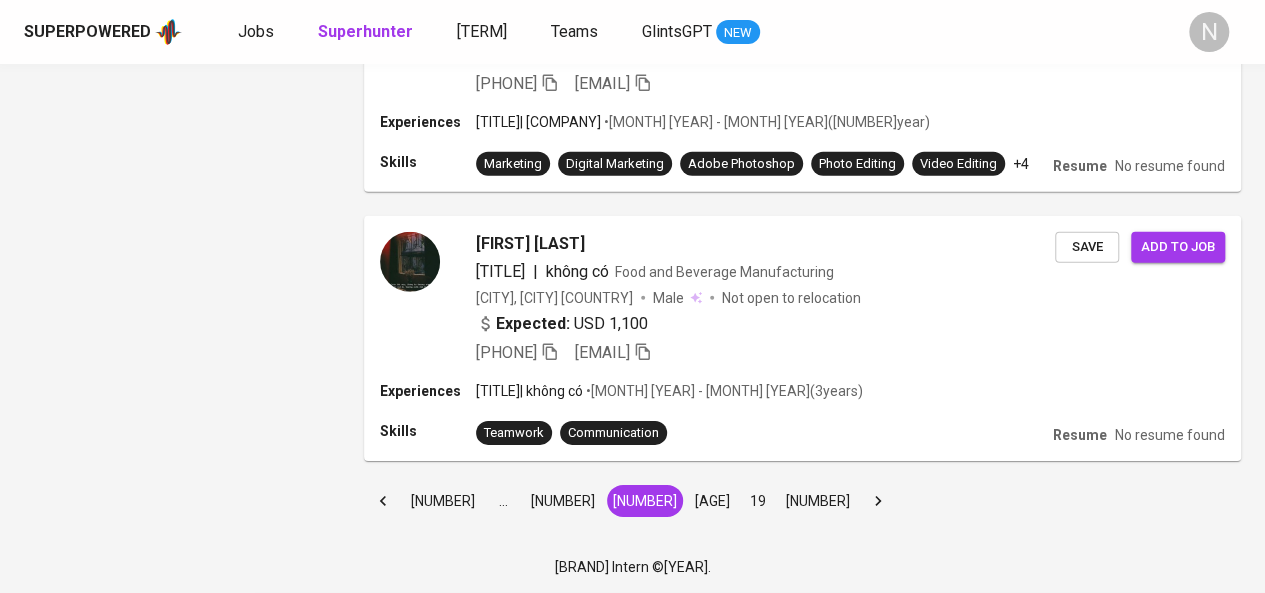 click on "18" at bounding box center [712, 501] 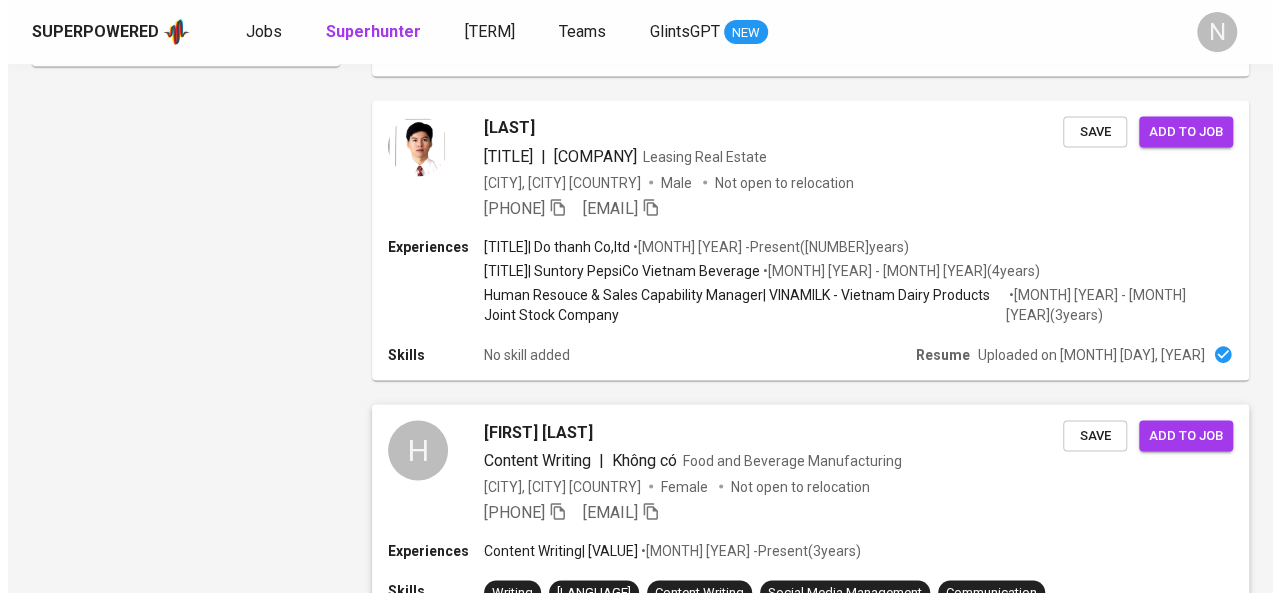 scroll, scrollTop: 1750, scrollLeft: 0, axis: vertical 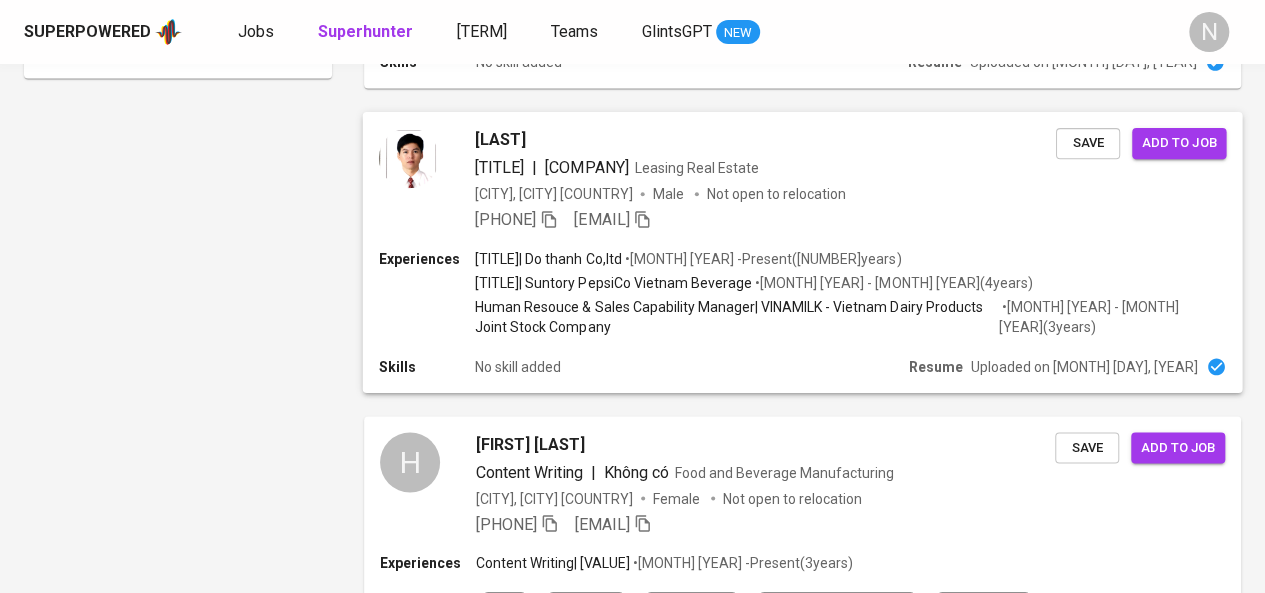 click on "Do THANH" at bounding box center [500, 140] 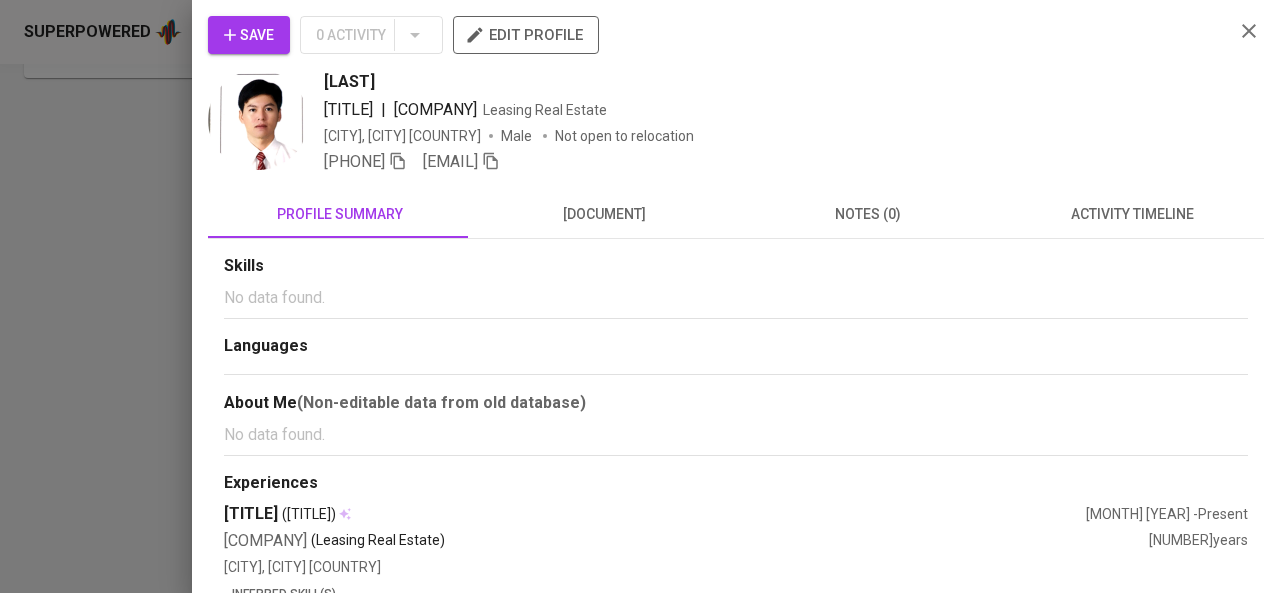 click on "resume" at bounding box center (604, 214) 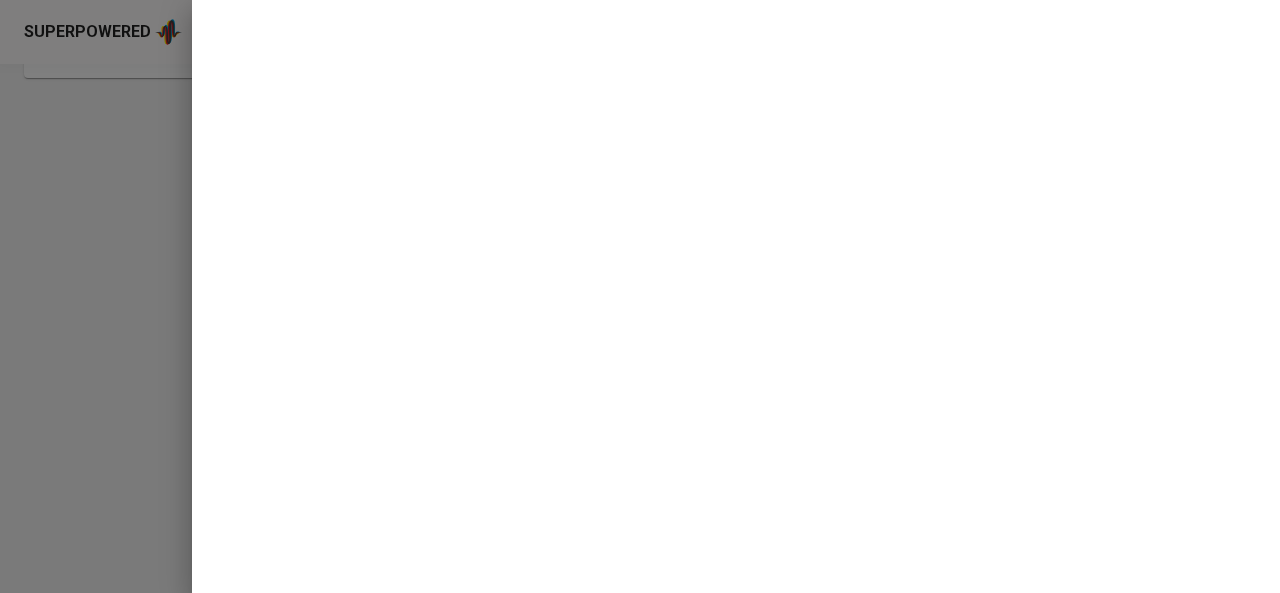 scroll, scrollTop: 0, scrollLeft: 0, axis: both 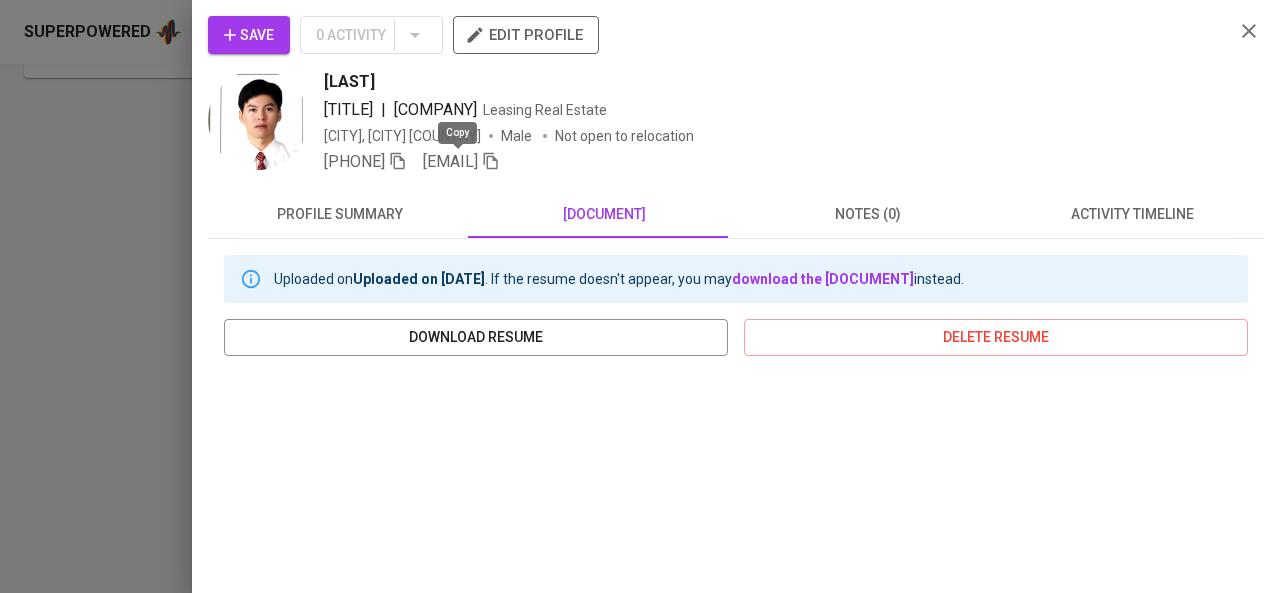 click at bounding box center (398, 161) 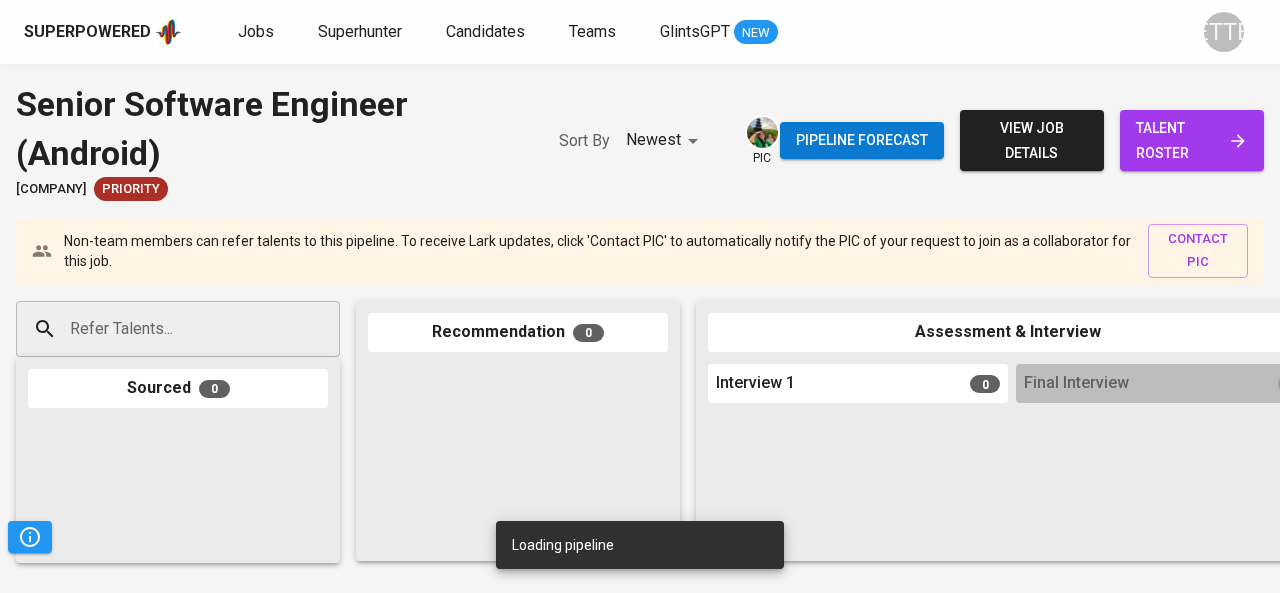 scroll, scrollTop: 0, scrollLeft: 0, axis: both 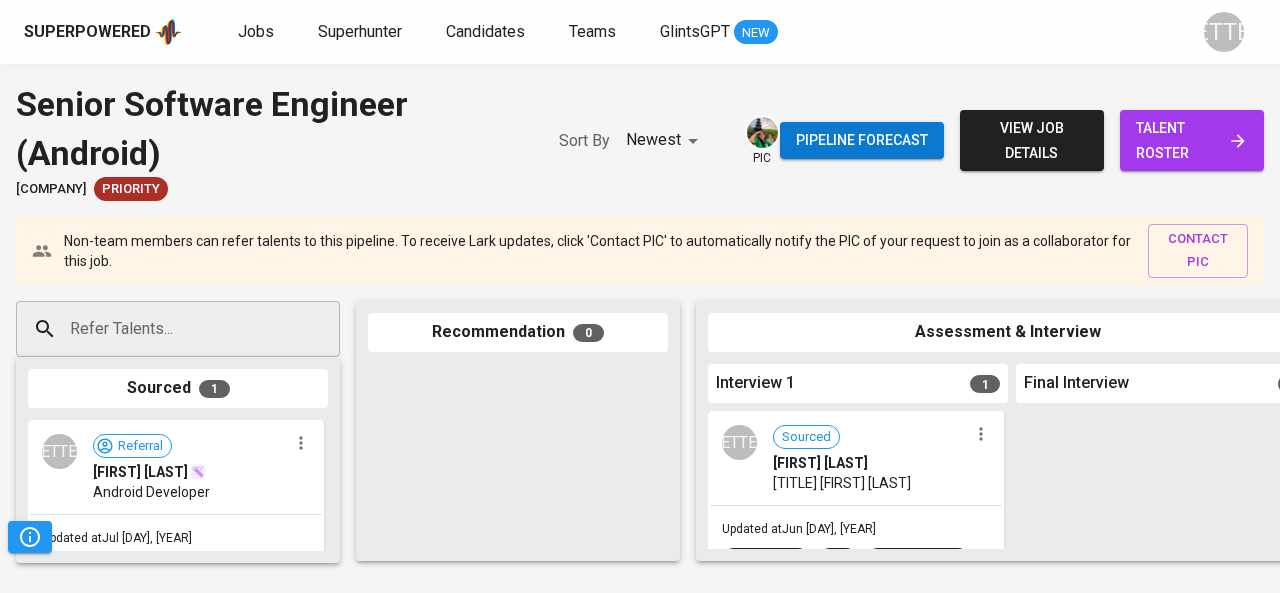 click on "talent roster" at bounding box center (1192, 140) 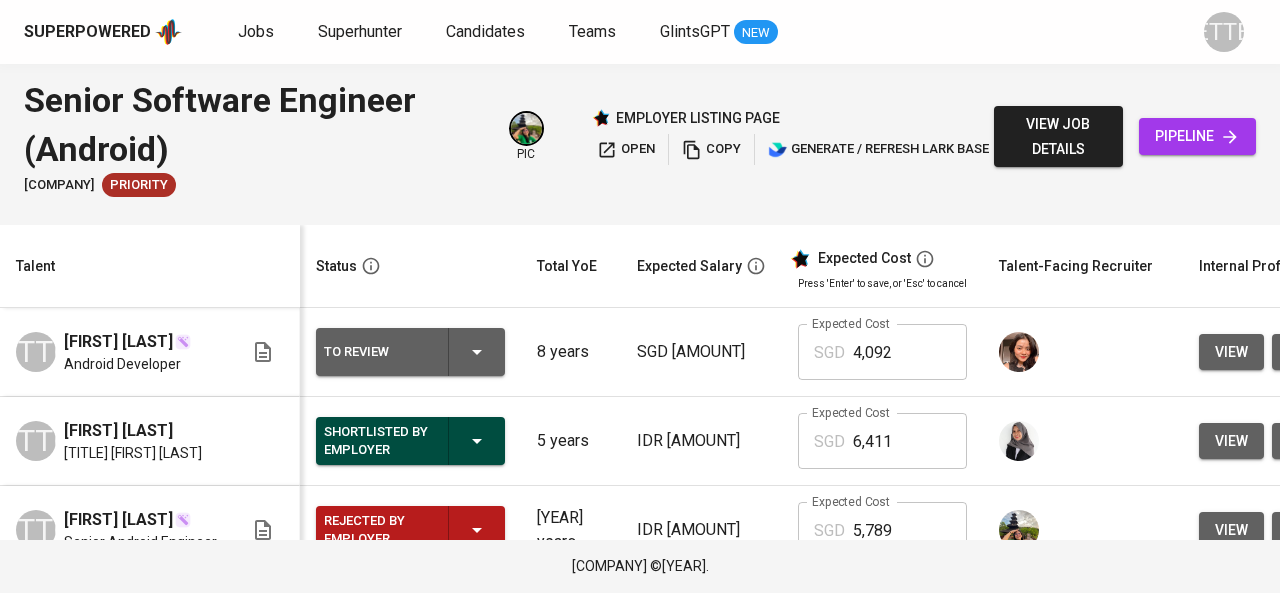 scroll, scrollTop: 0, scrollLeft: 70, axis: horizontal 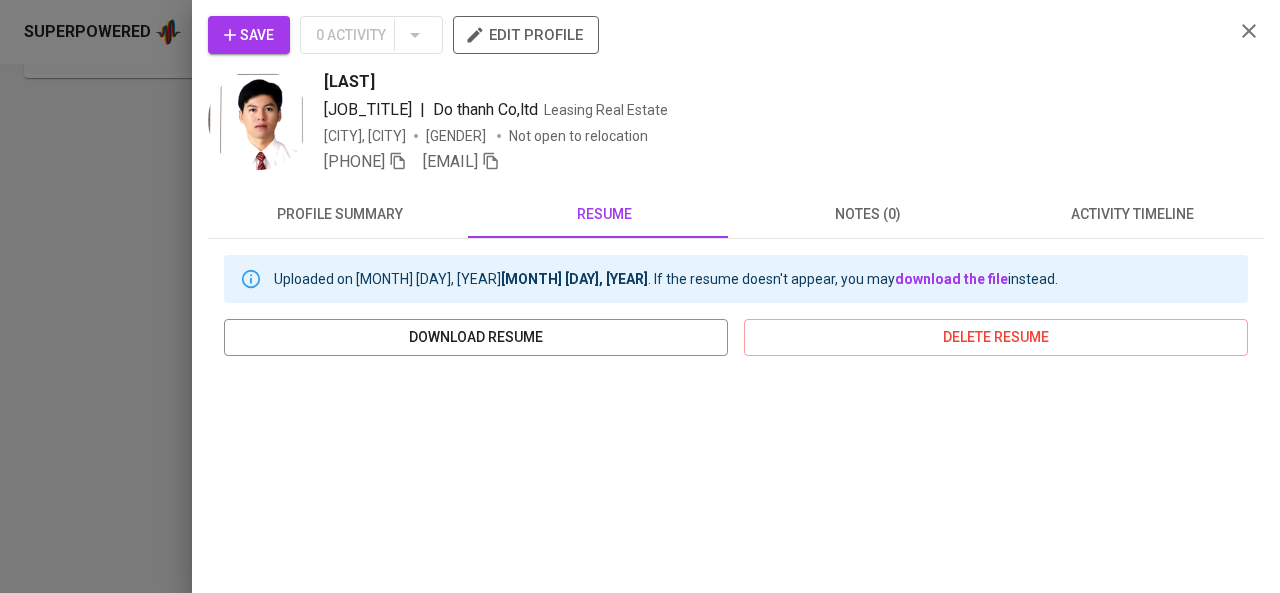 click at bounding box center [640, 296] 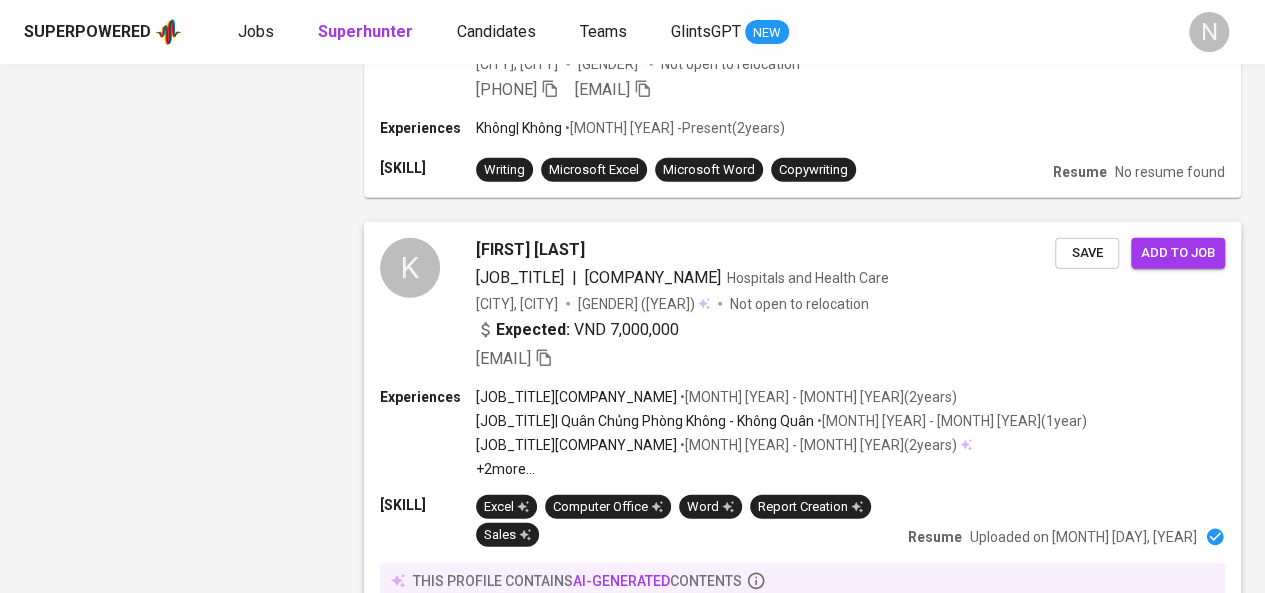 scroll, scrollTop: 2869, scrollLeft: 0, axis: vertical 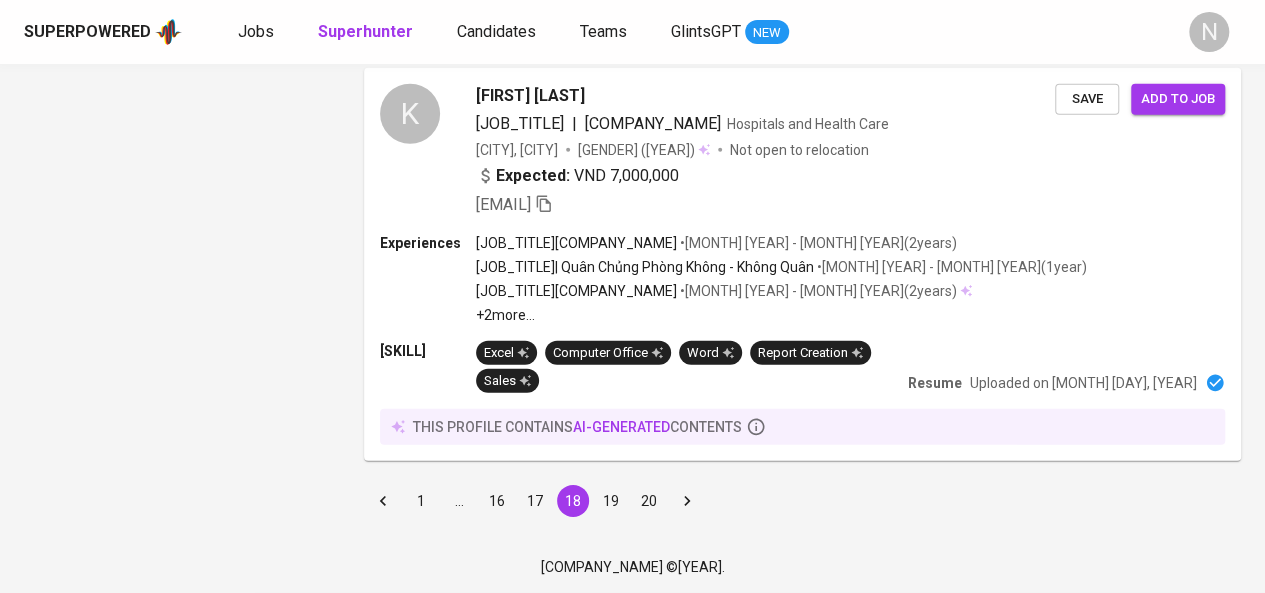 click on "19" at bounding box center (611, 501) 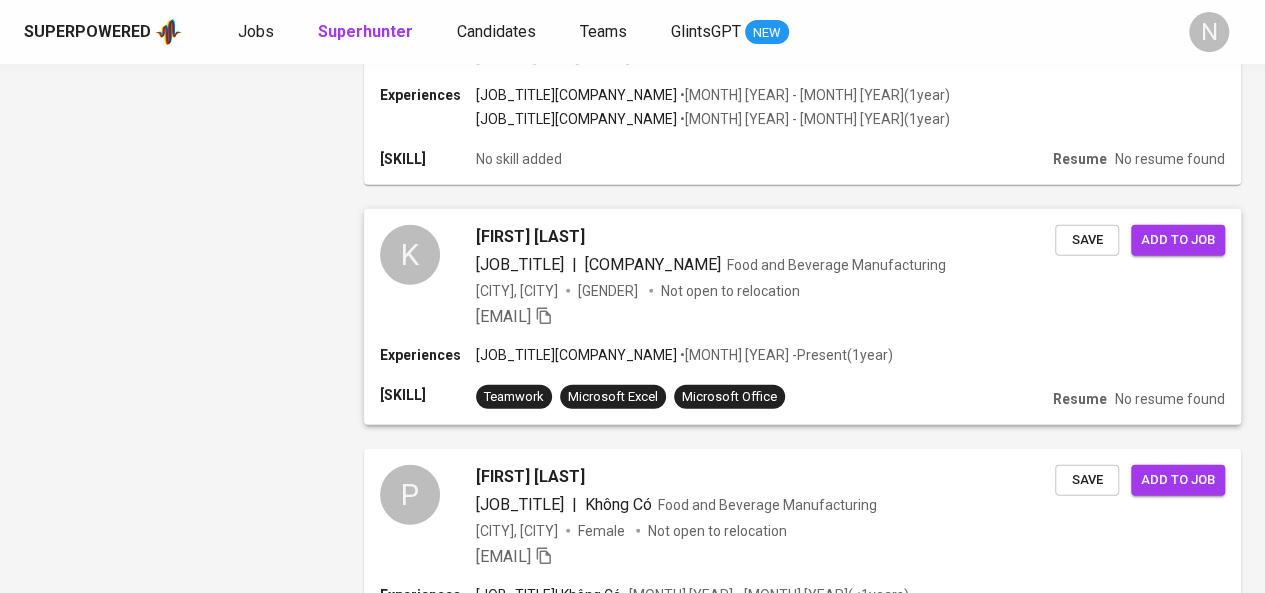 scroll, scrollTop: 2560, scrollLeft: 0, axis: vertical 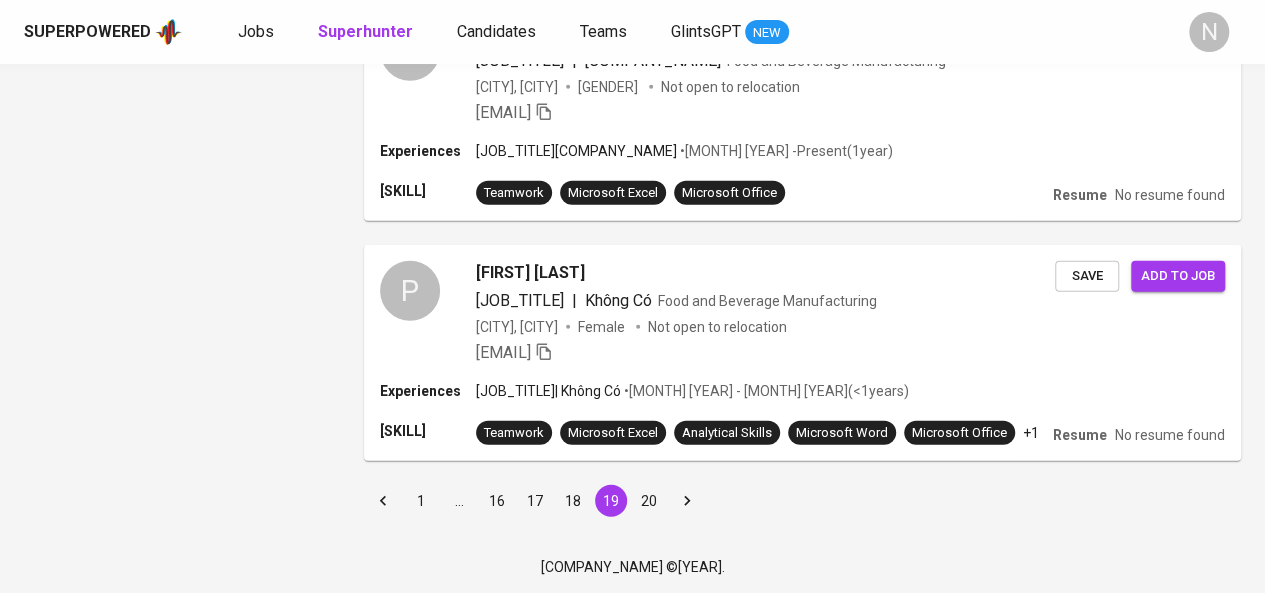 click on "20" at bounding box center [649, 501] 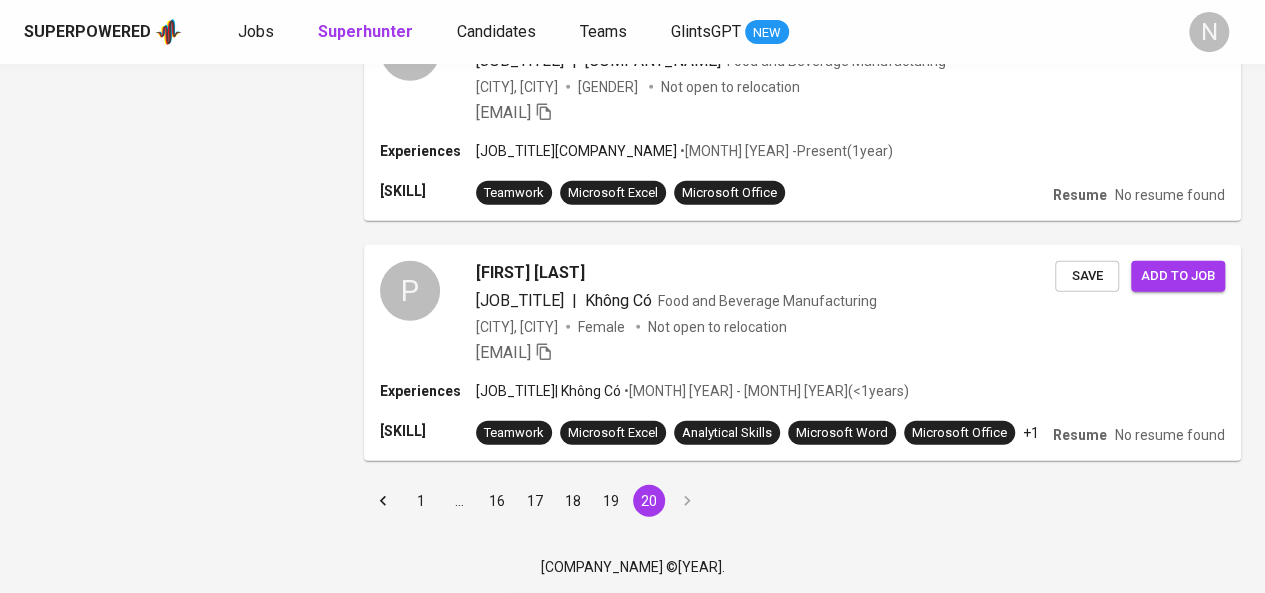 scroll, scrollTop: 0, scrollLeft: 0, axis: both 